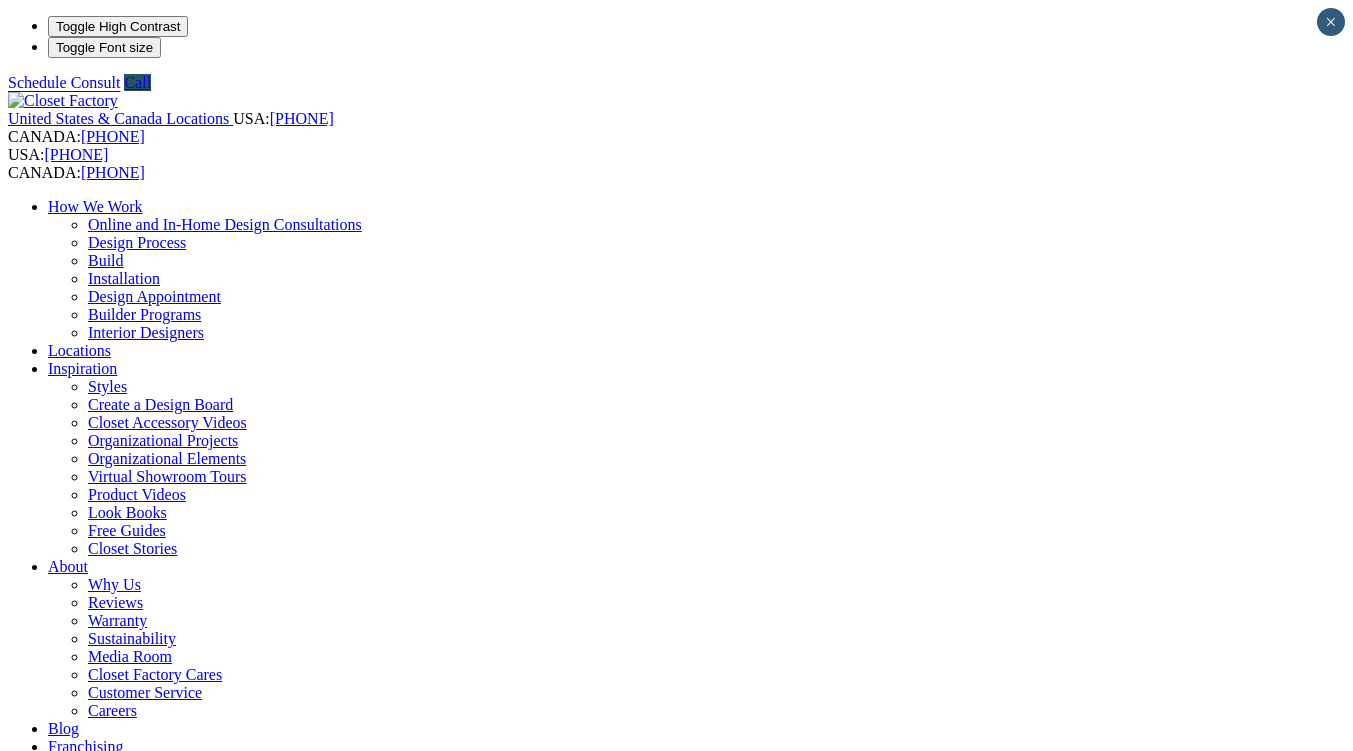scroll, scrollTop: 0, scrollLeft: 0, axis: both 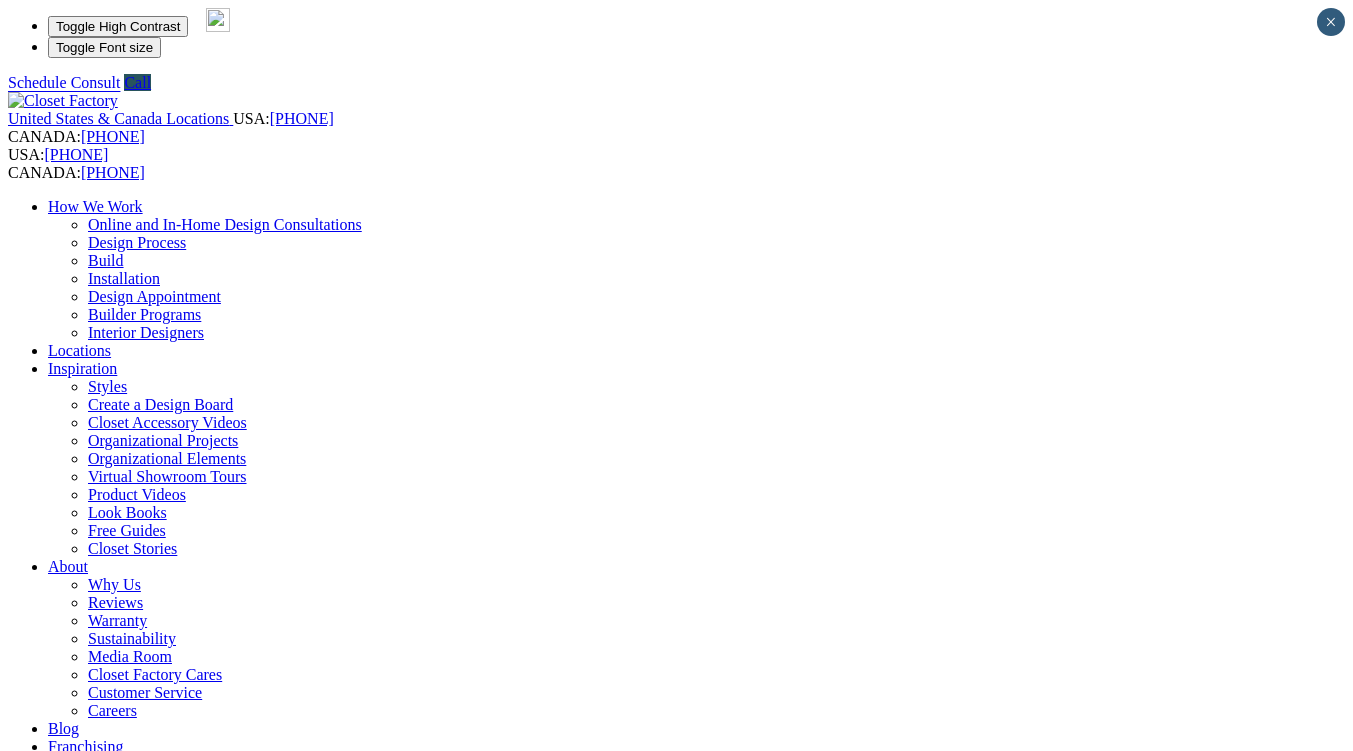 click on "Murphy Beds" at bounding box center [132, 1048] 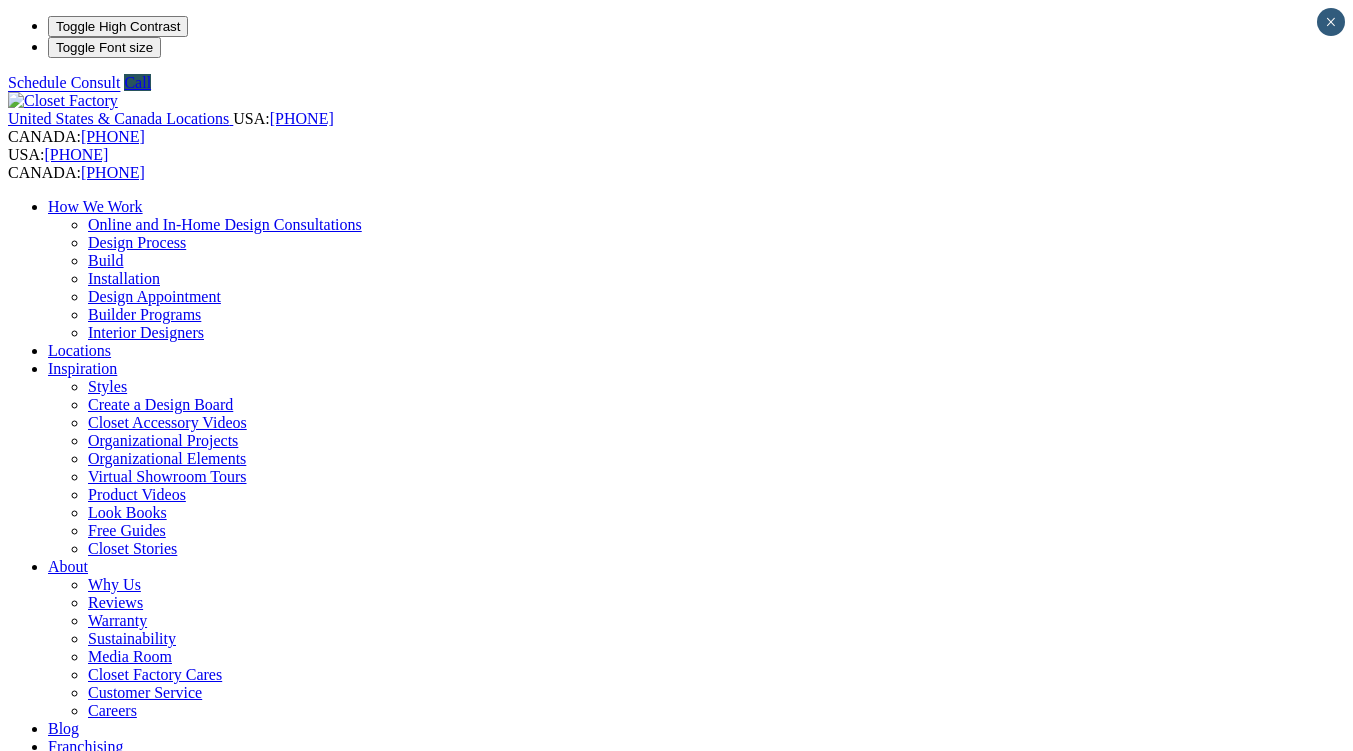 scroll, scrollTop: 0, scrollLeft: 0, axis: both 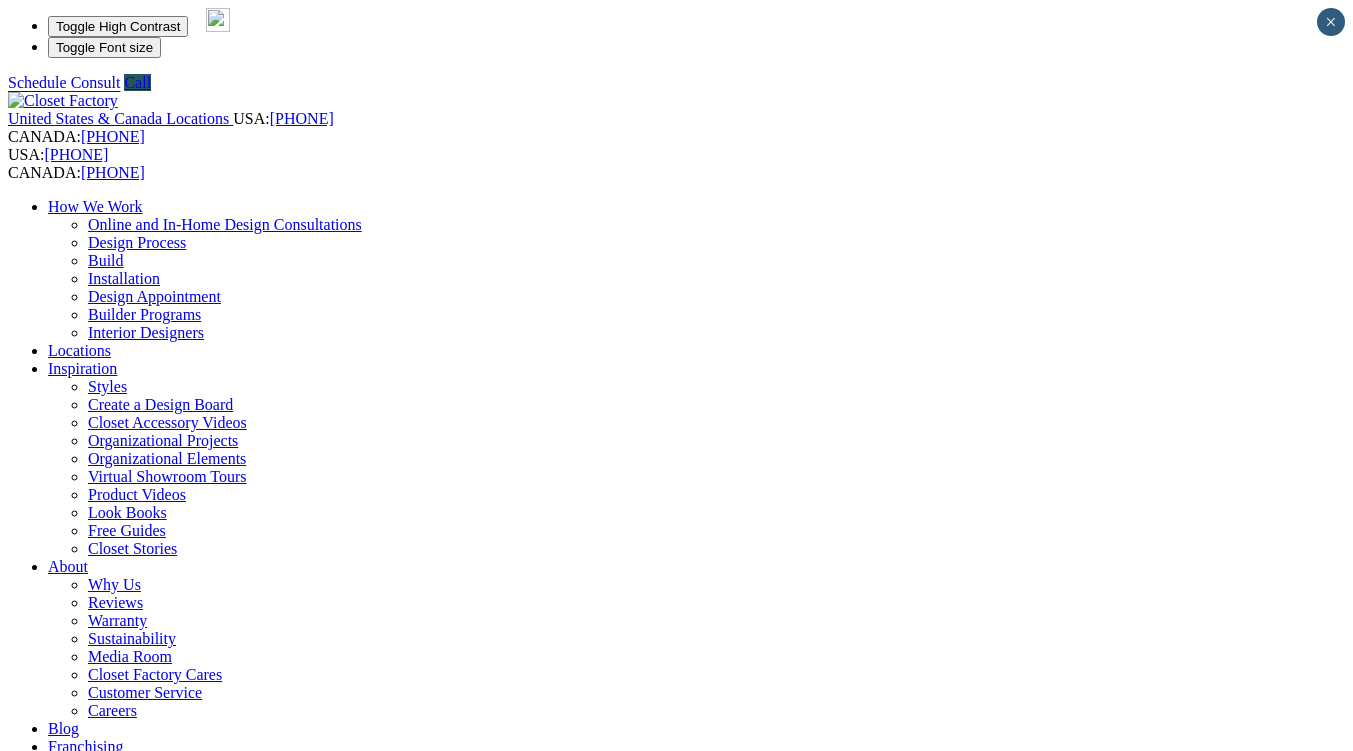 click on "CLOSE (X)" at bounding box center (46, 1853) 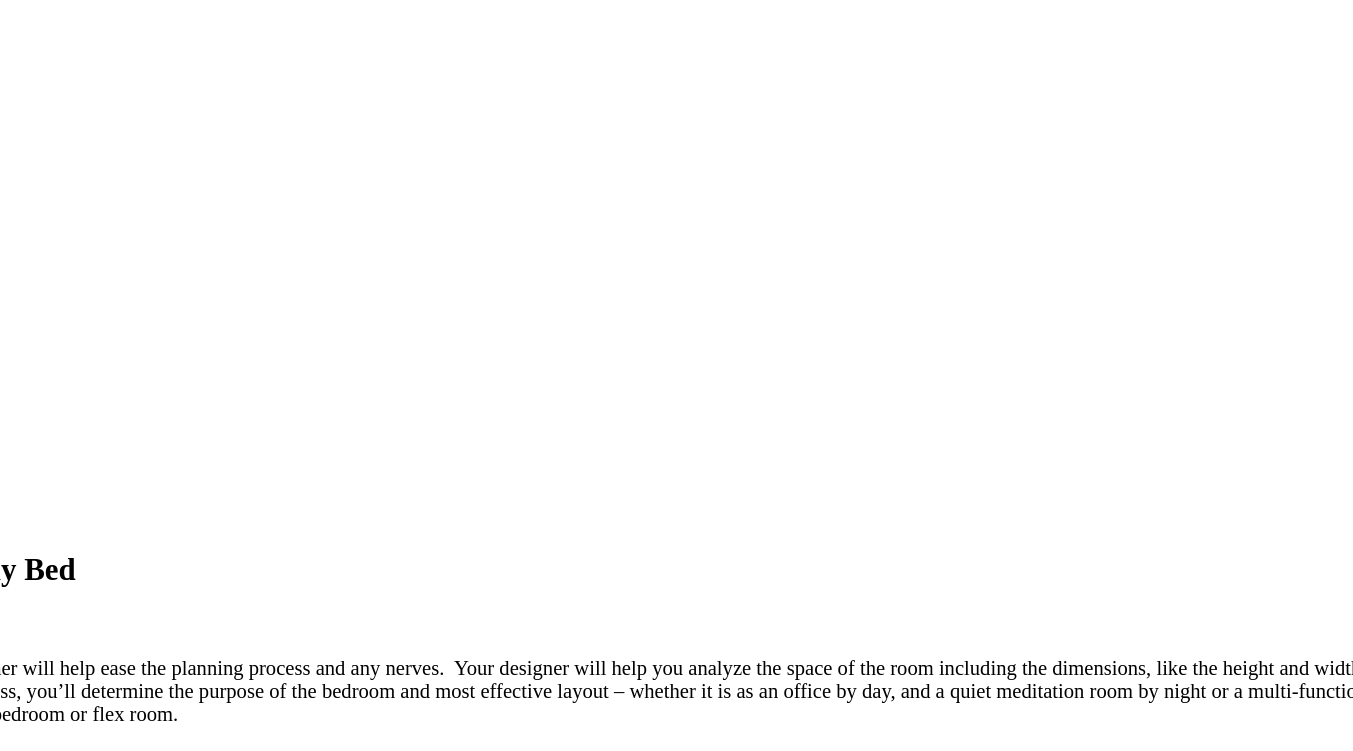 scroll, scrollTop: 2279, scrollLeft: 0, axis: vertical 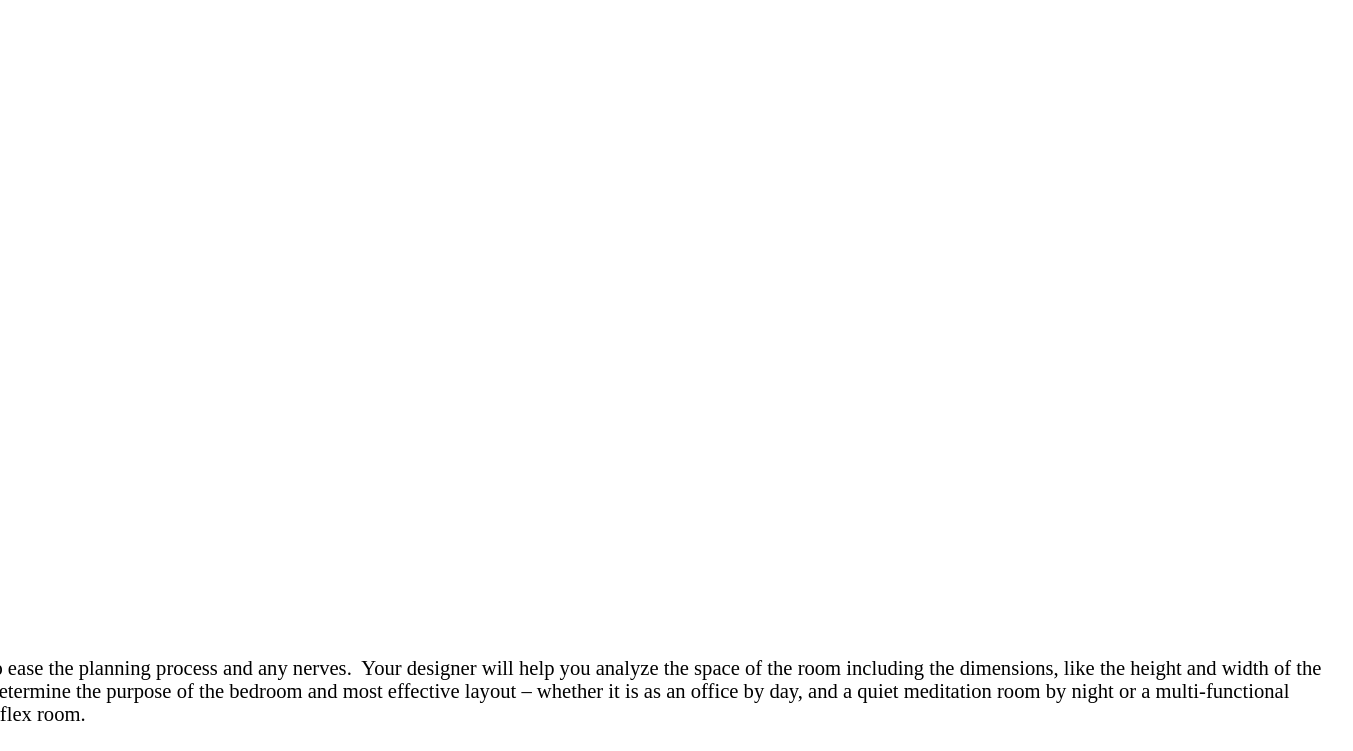 click on "next" at bounding box center (676, 1326) 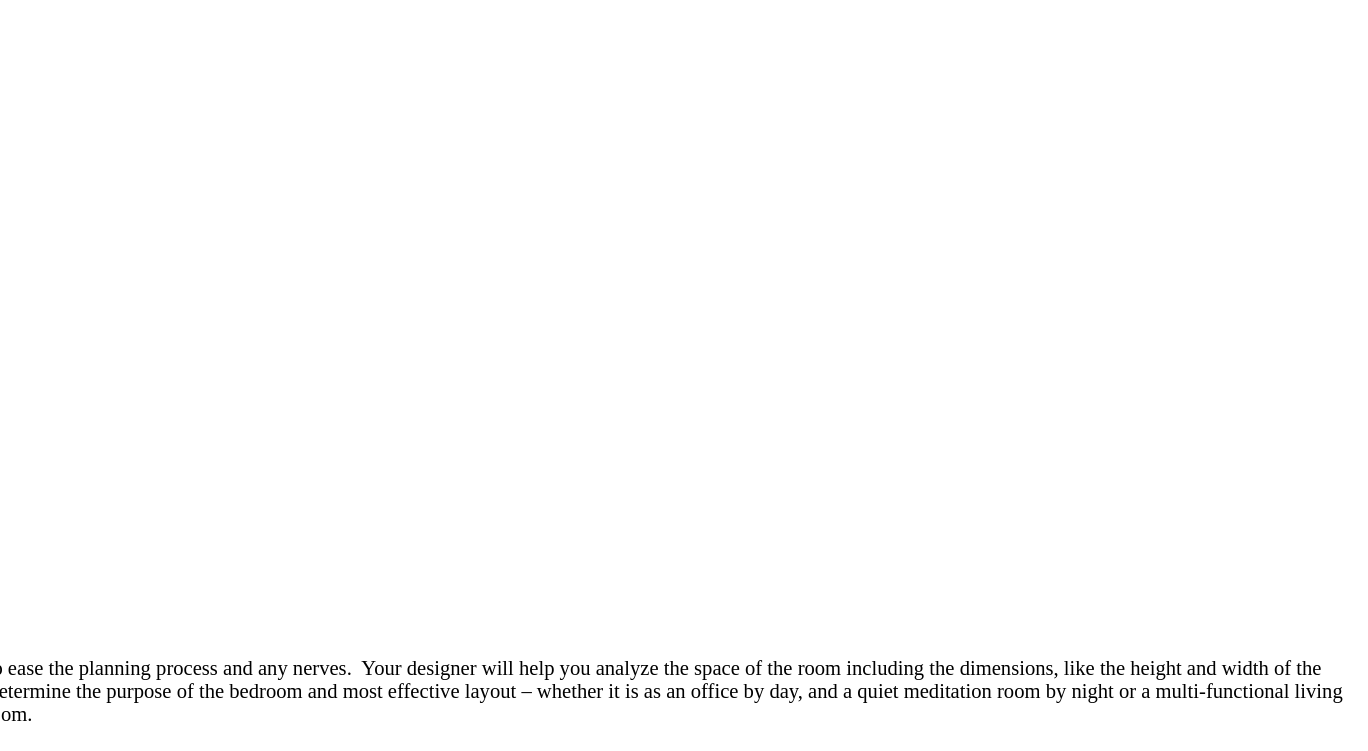 click at bounding box center [8, 9088] 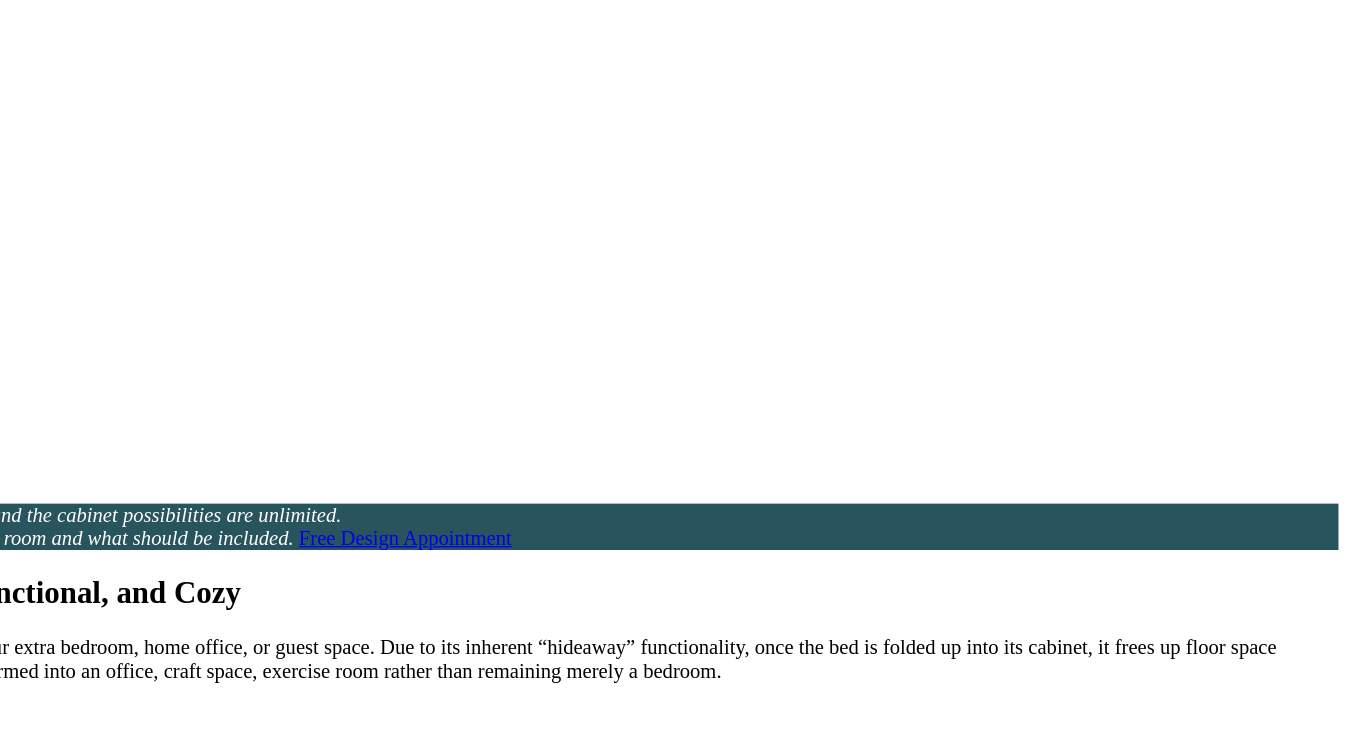 scroll, scrollTop: 940, scrollLeft: 0, axis: vertical 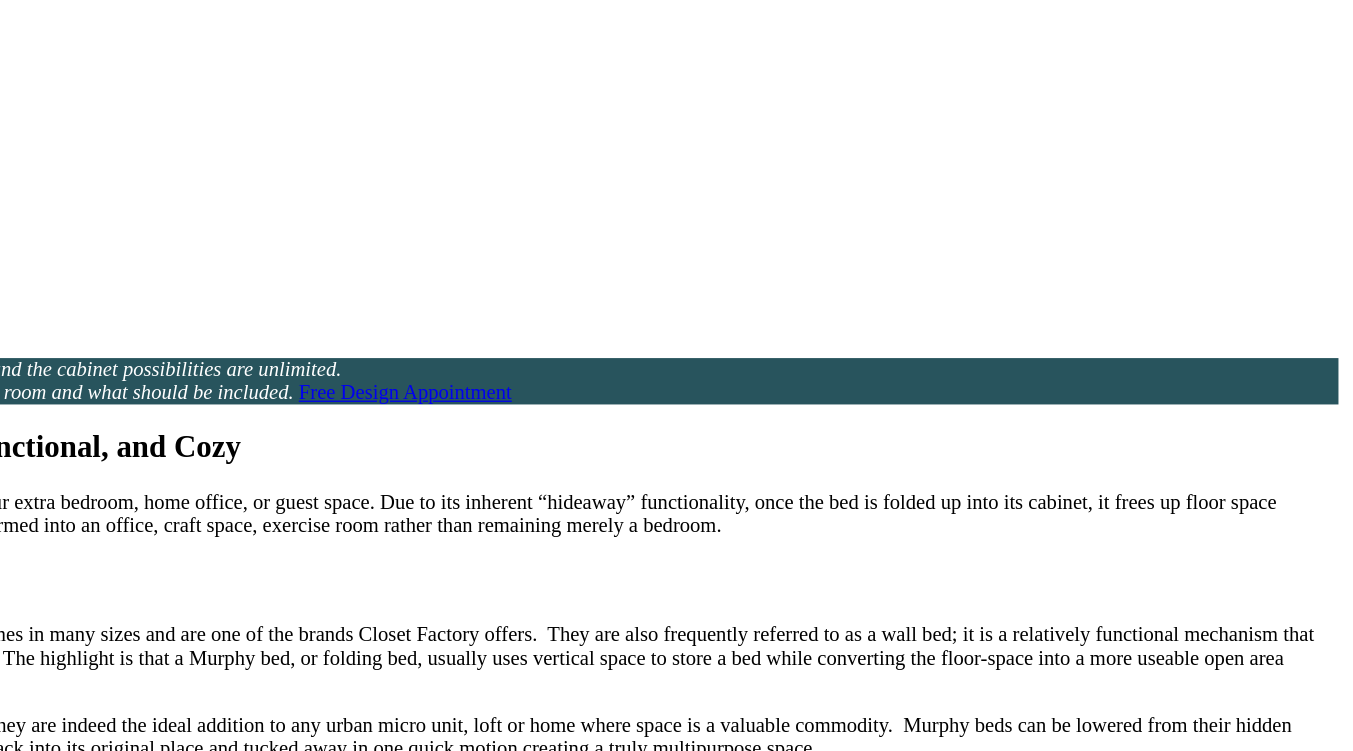 click on "Wall Units" at bounding box center (82, 18) 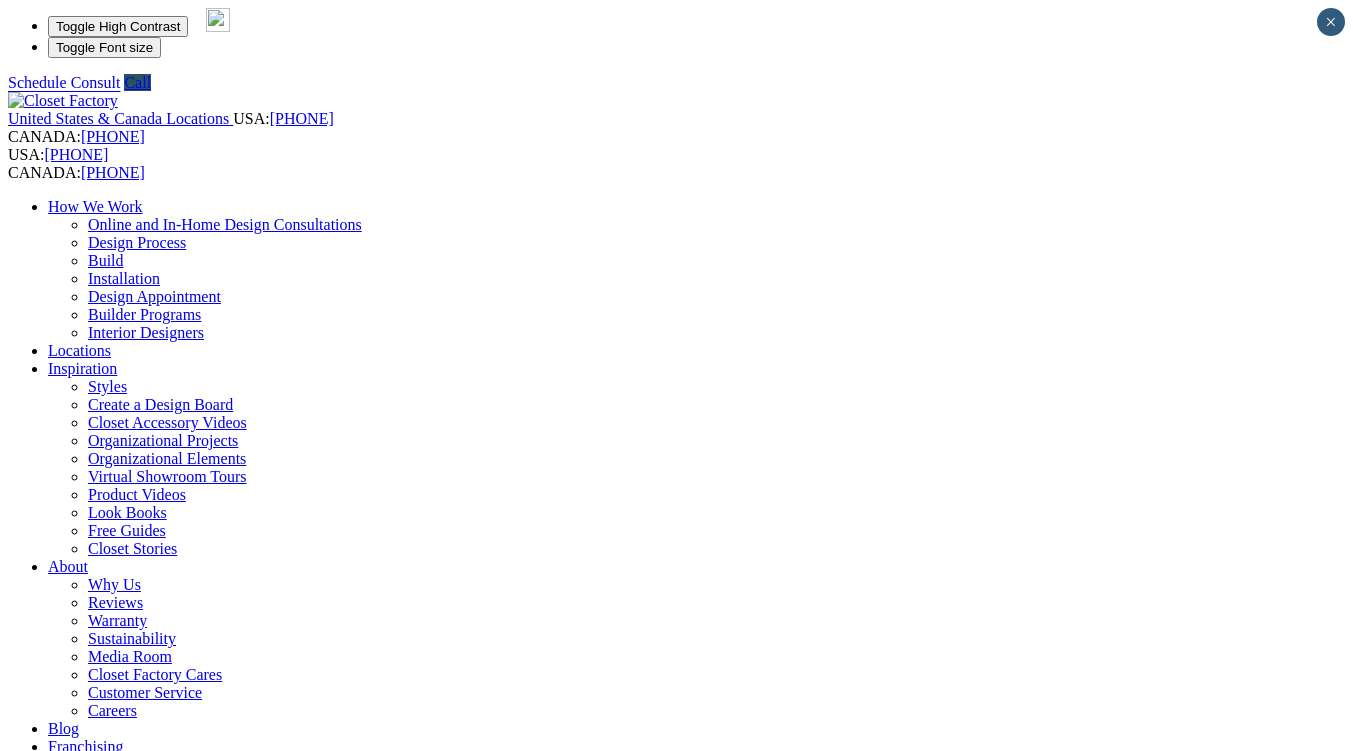 scroll, scrollTop: 0, scrollLeft: 0, axis: both 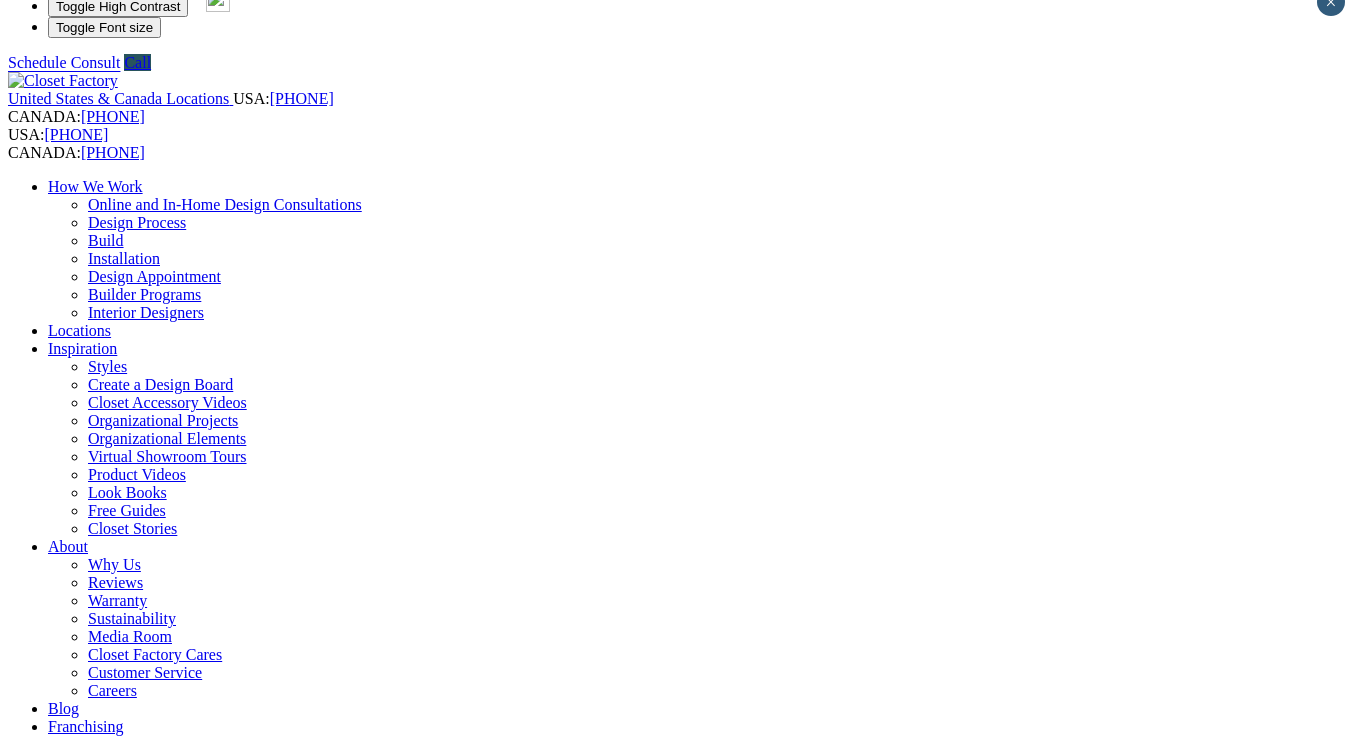 click on "Next Slide" at bounding box center (676, 1899) 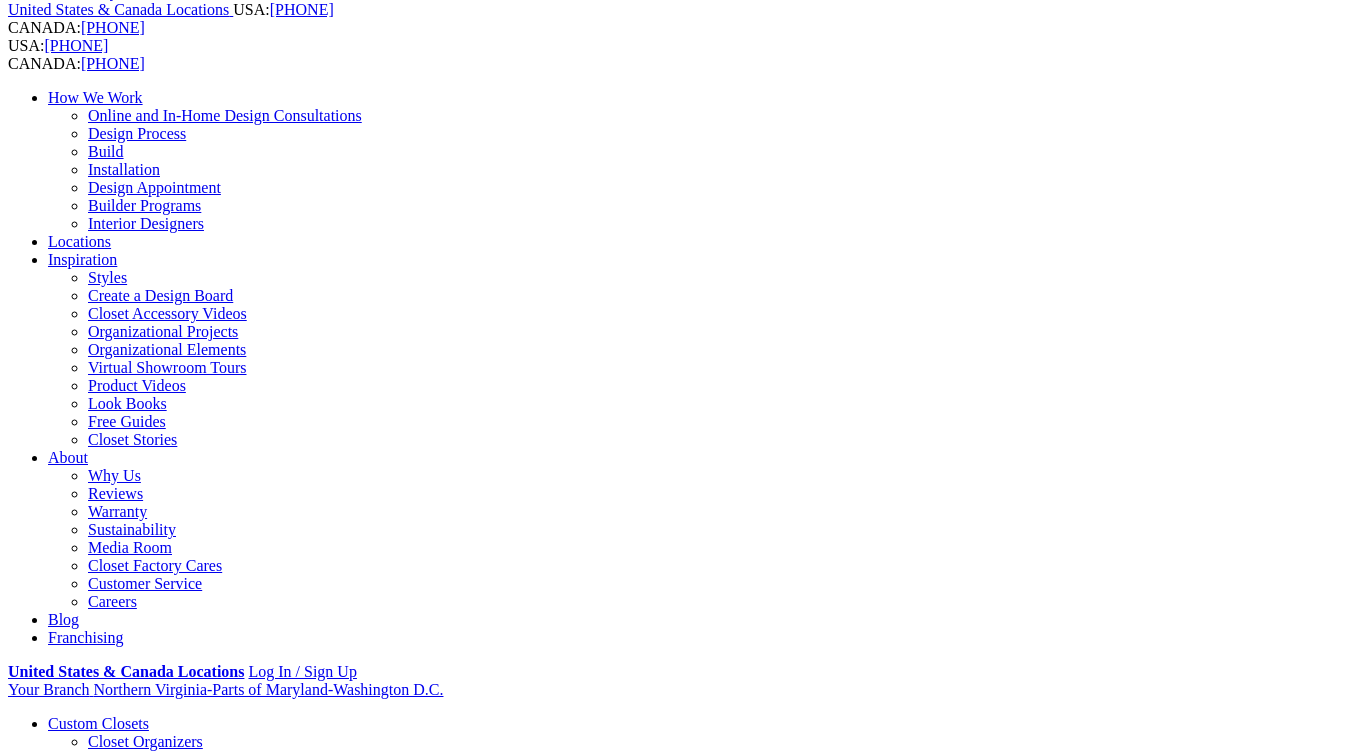 scroll, scrollTop: 0, scrollLeft: 0, axis: both 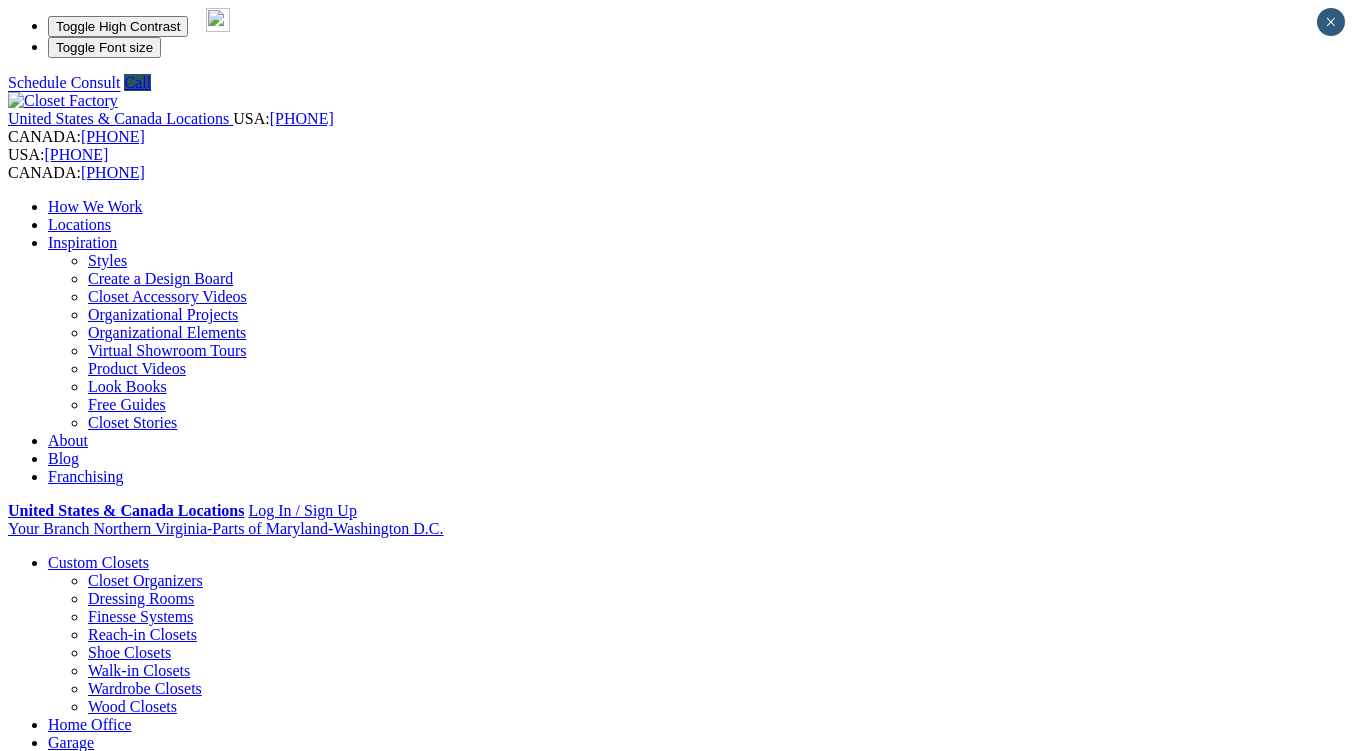 click on "Look Books" at bounding box center [127, 386] 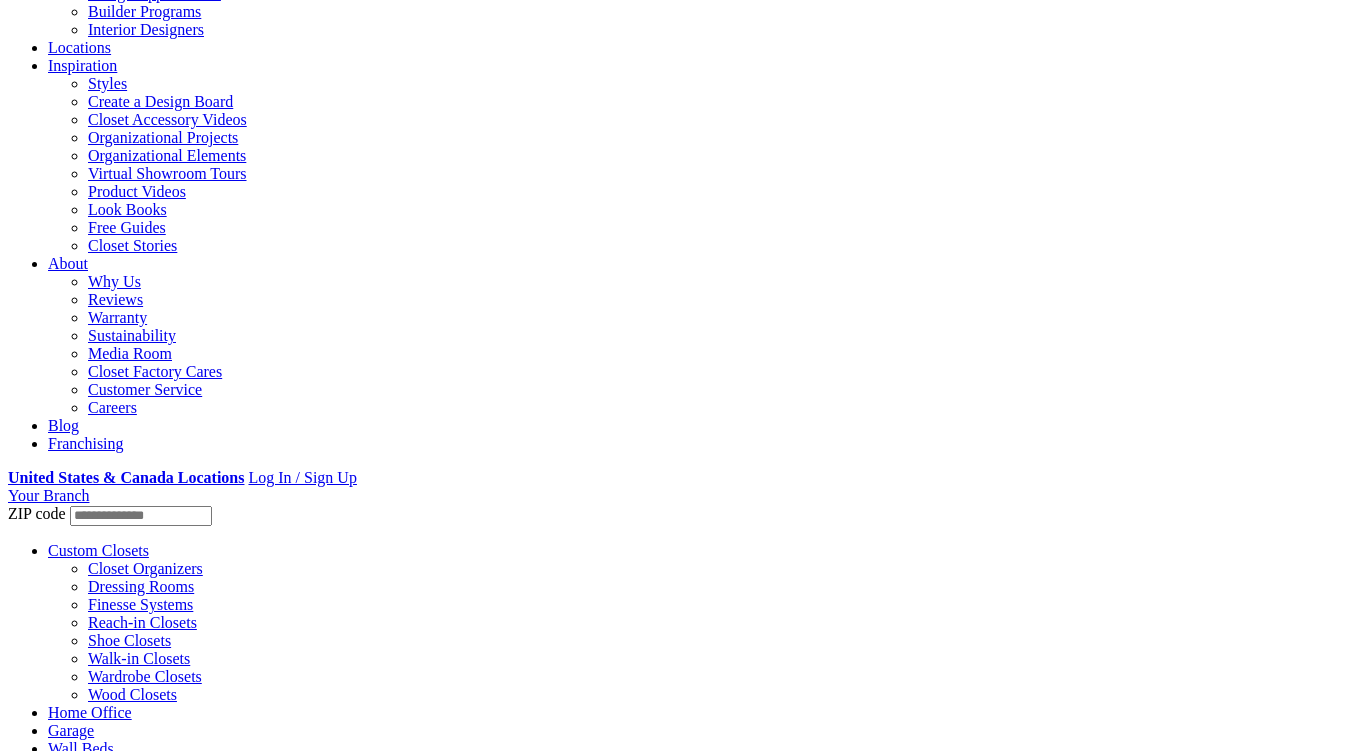 scroll, scrollTop: 325, scrollLeft: 0, axis: vertical 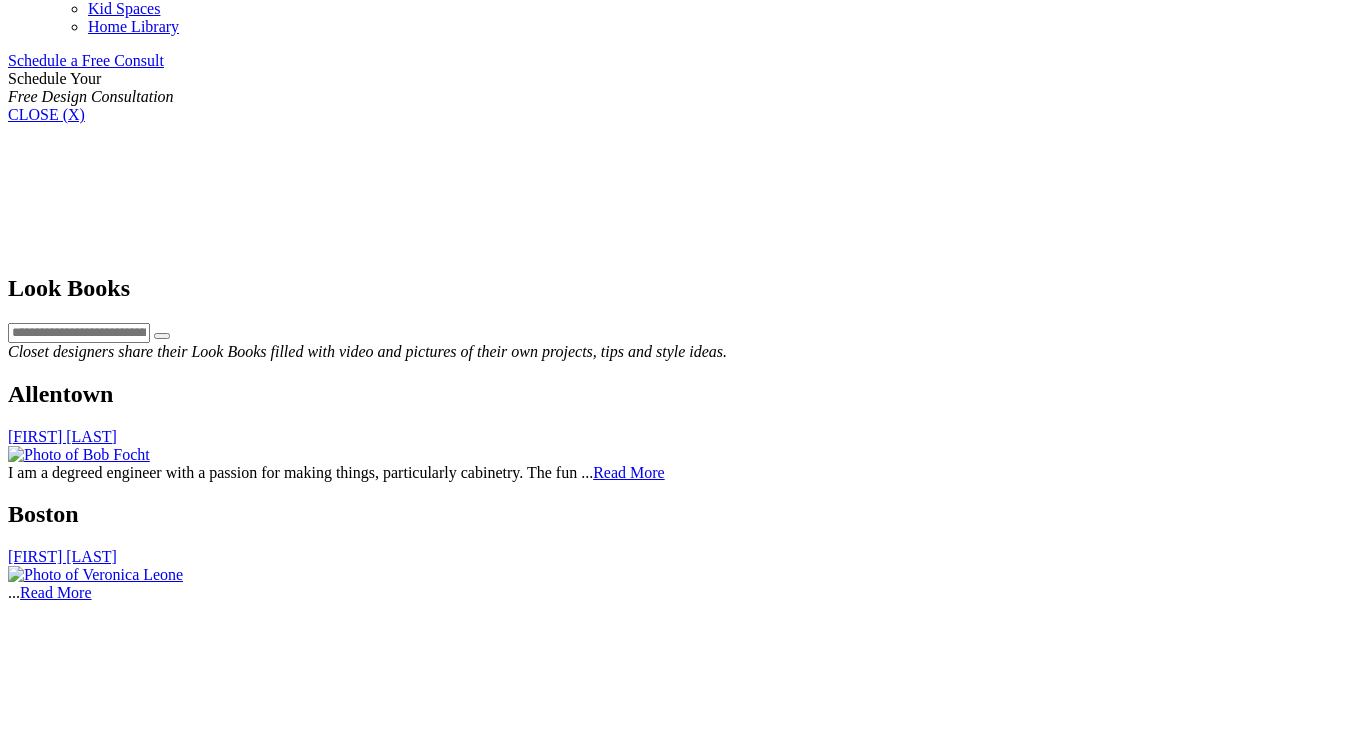 click on "Home Office" at bounding box center [90, -280] 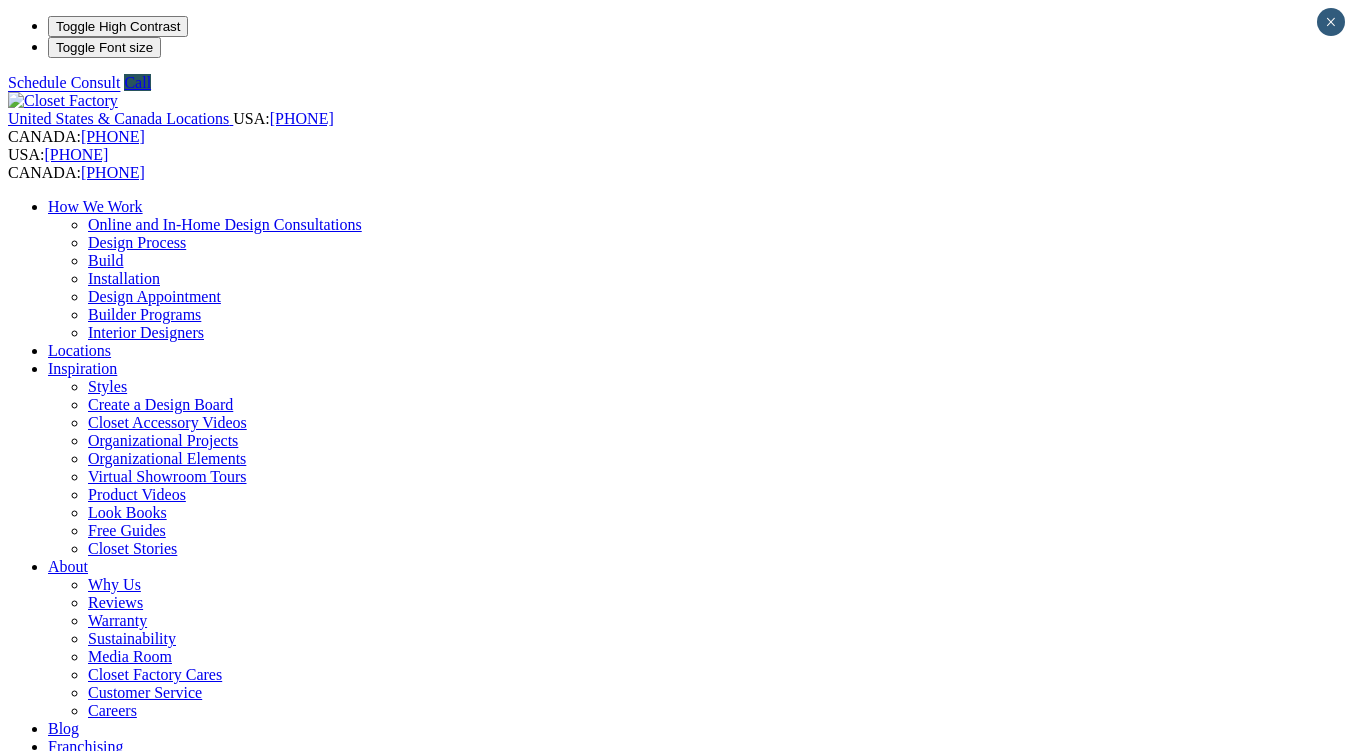 scroll, scrollTop: 0, scrollLeft: 0, axis: both 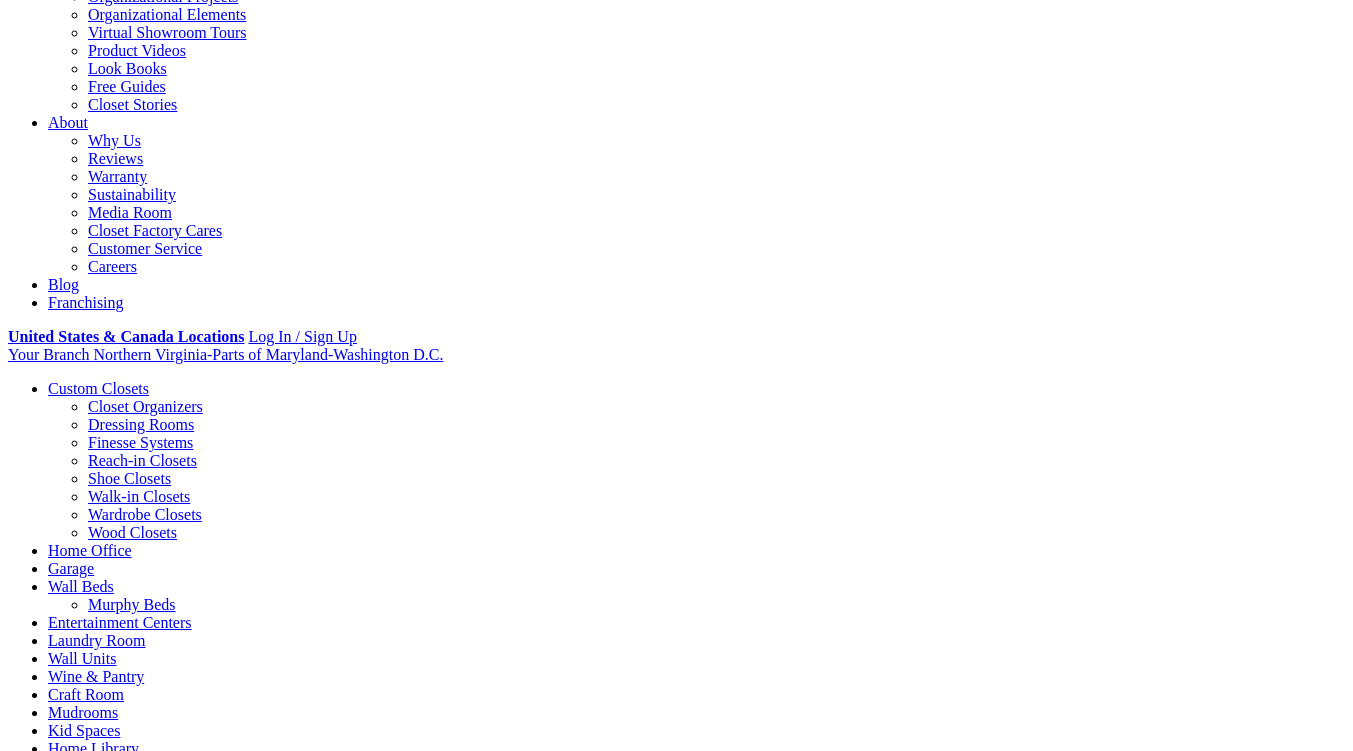 click on "Gallery" at bounding box center (111, 1596) 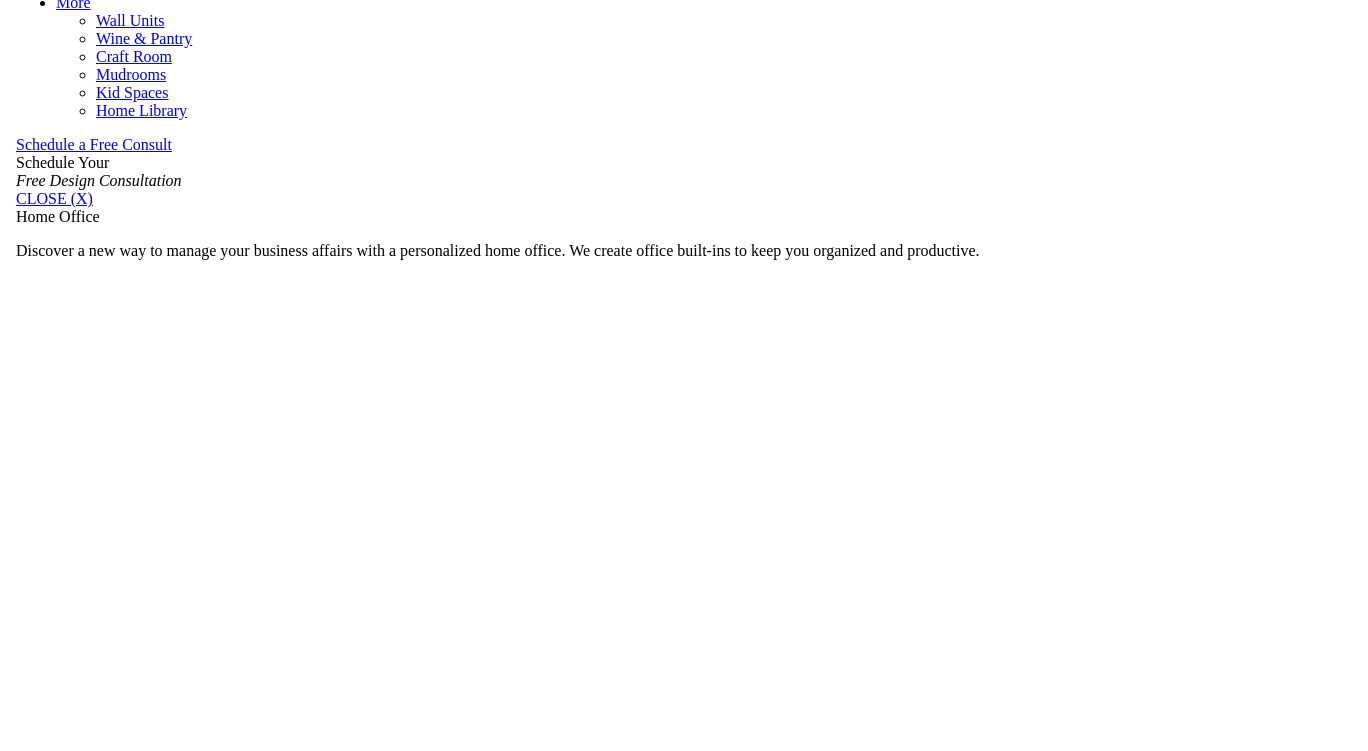scroll, scrollTop: 1250, scrollLeft: 0, axis: vertical 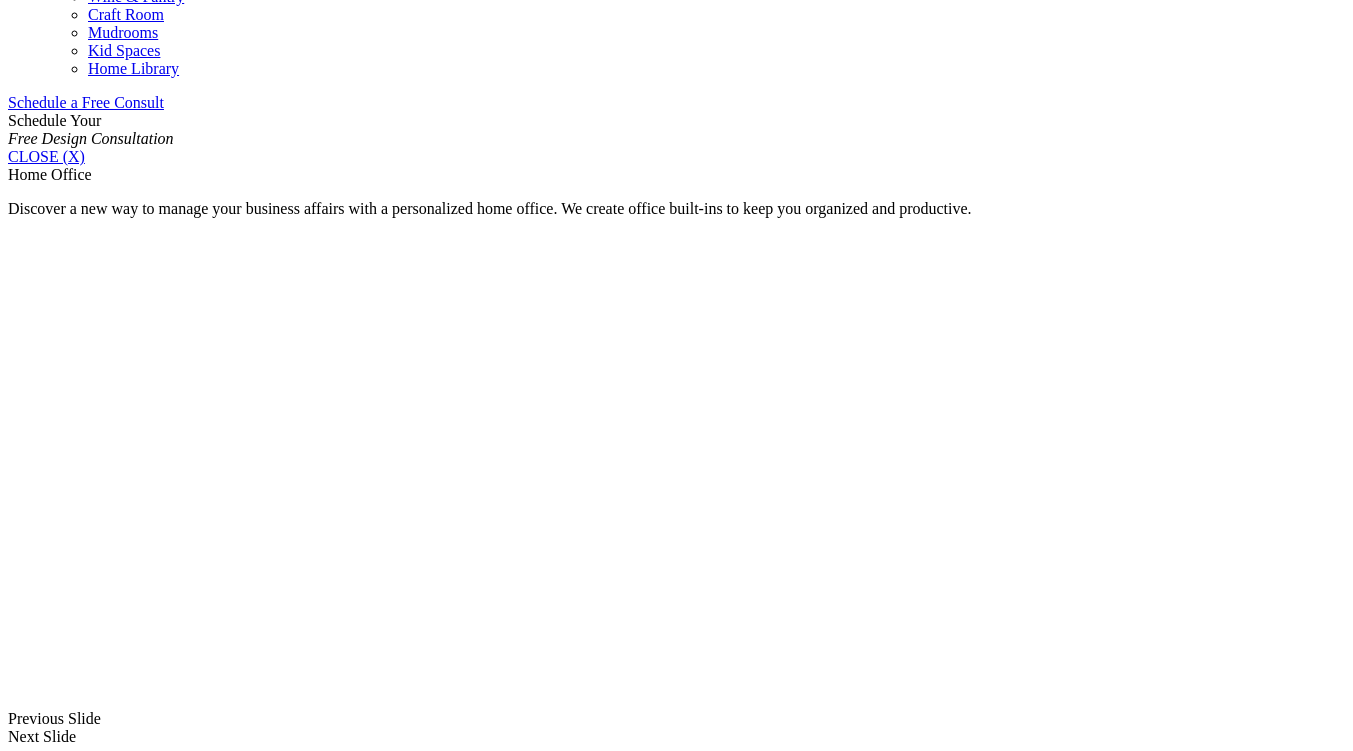 click at bounding box center [636, 1685] 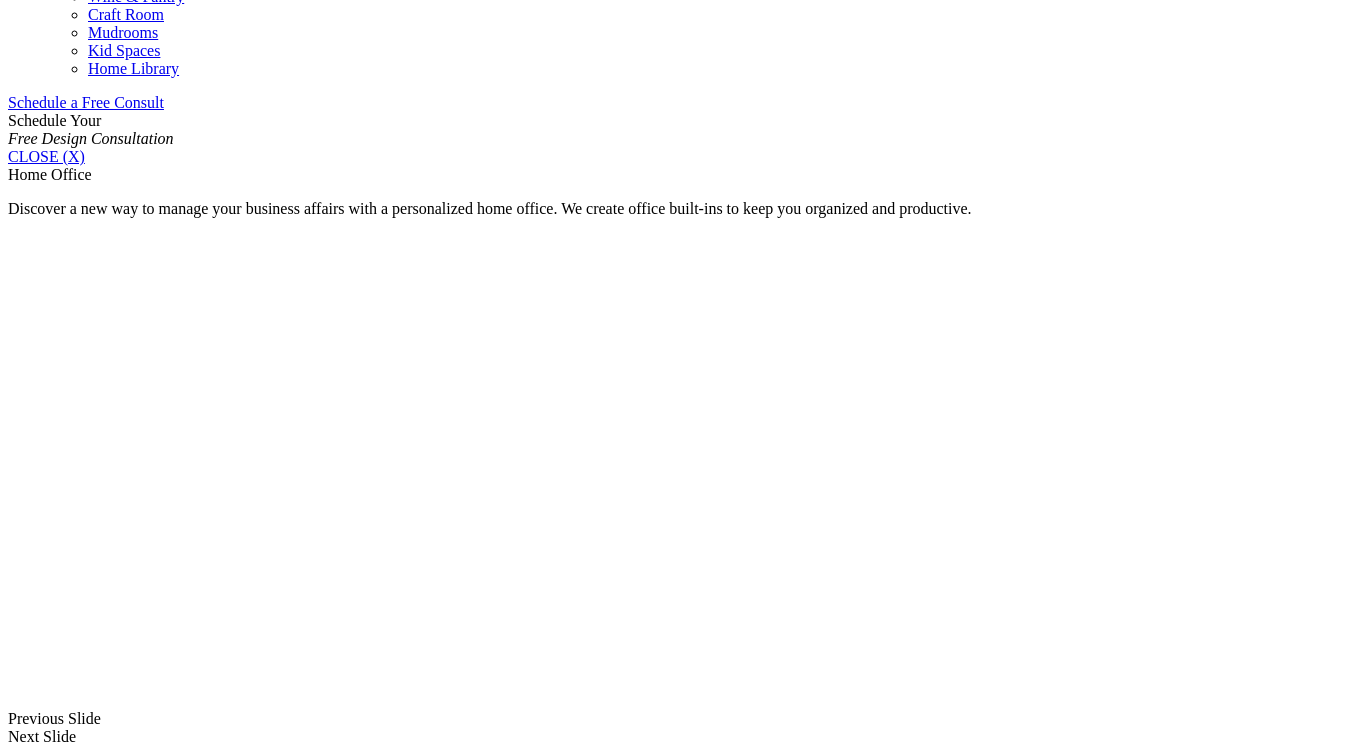 click at bounding box center (8, 37002) 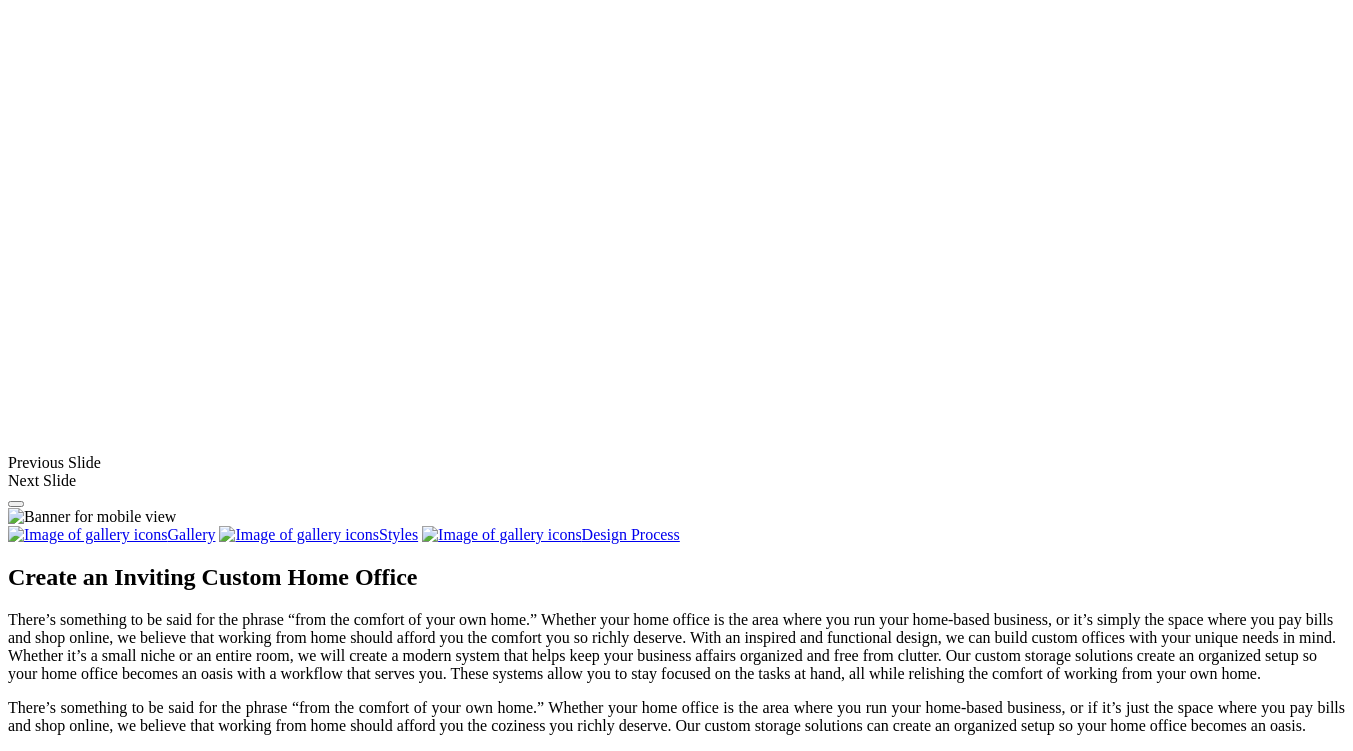 scroll, scrollTop: 970, scrollLeft: 0, axis: vertical 